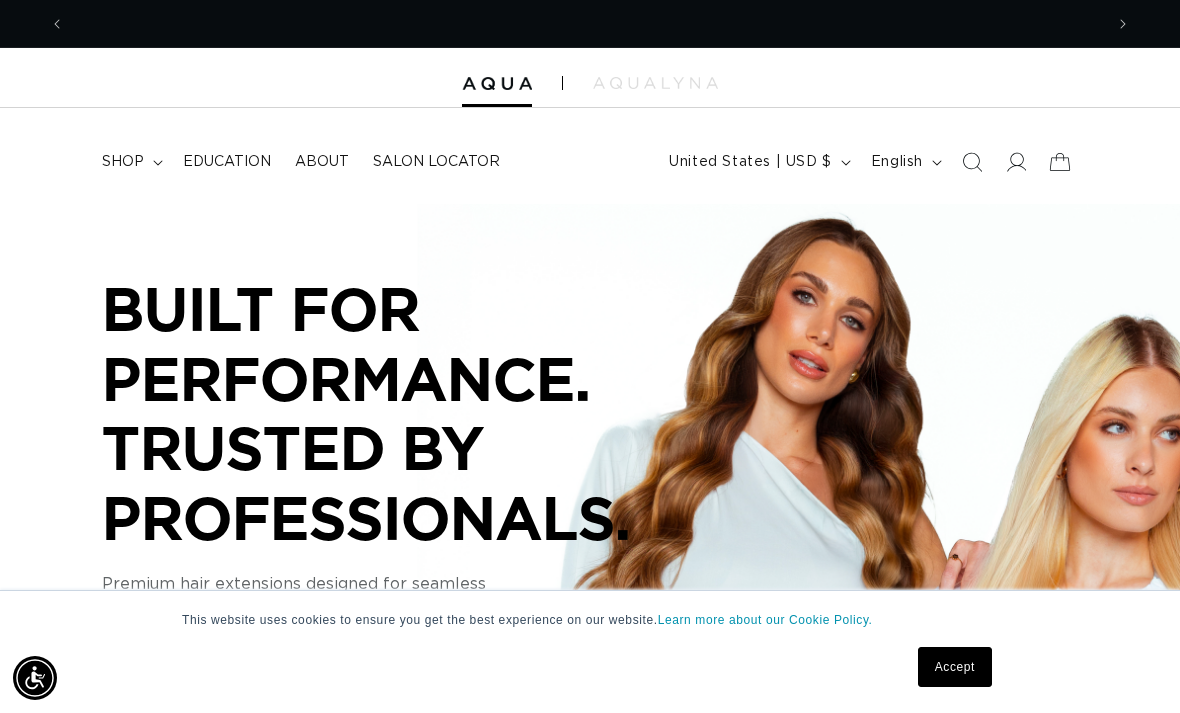 scroll, scrollTop: 0, scrollLeft: 0, axis: both 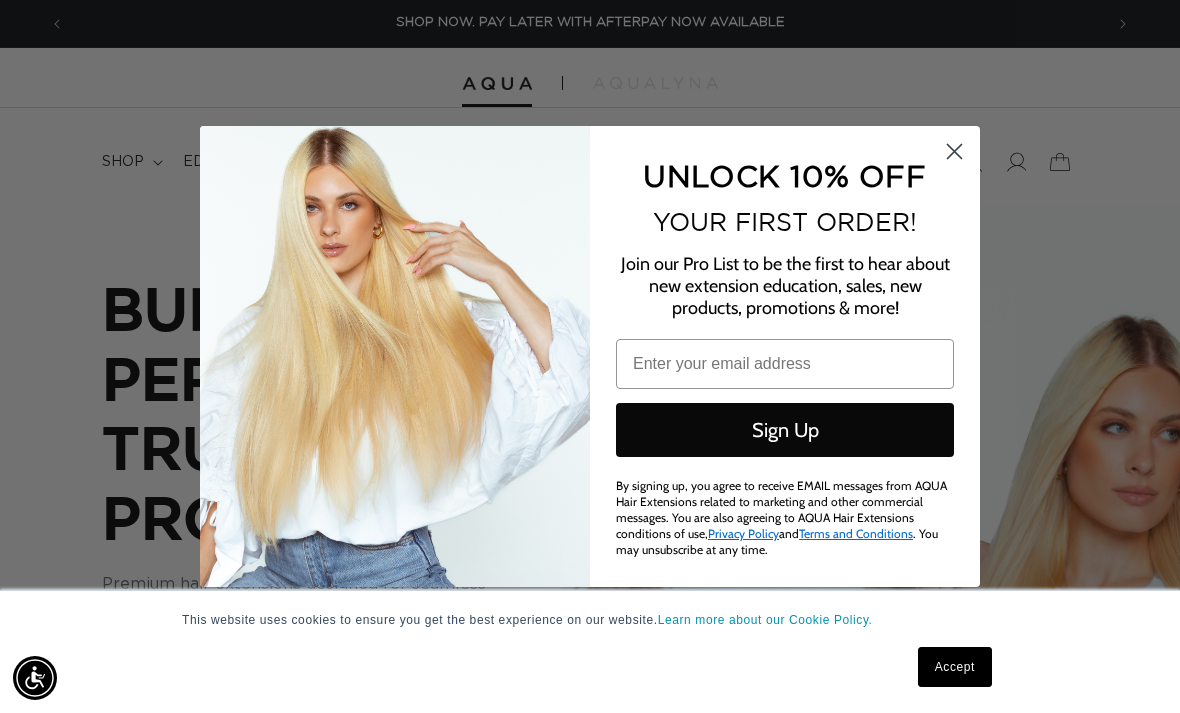 click 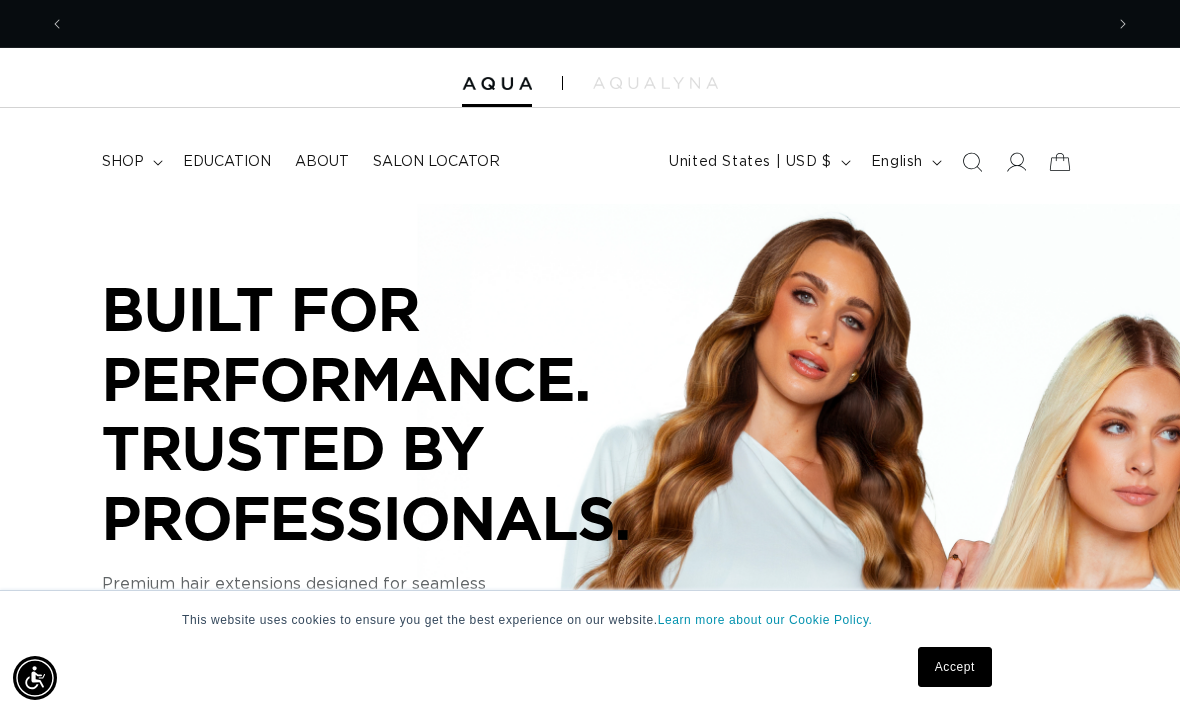 scroll, scrollTop: 0, scrollLeft: 2076, axis: horizontal 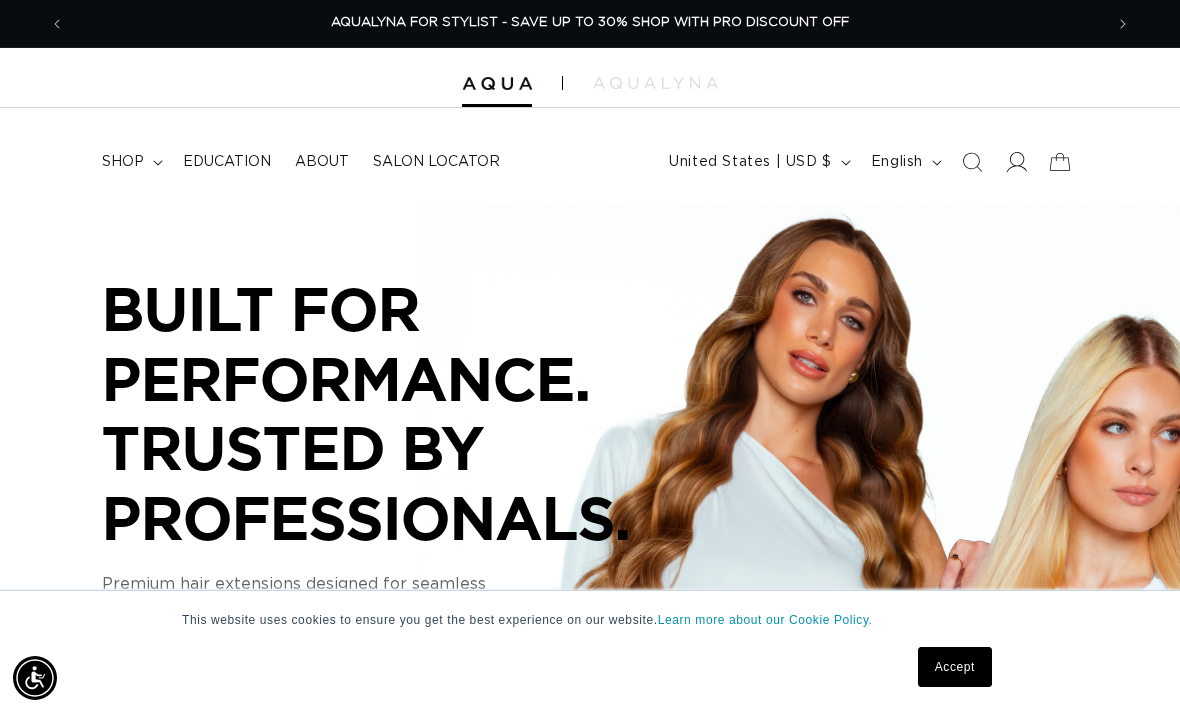 click 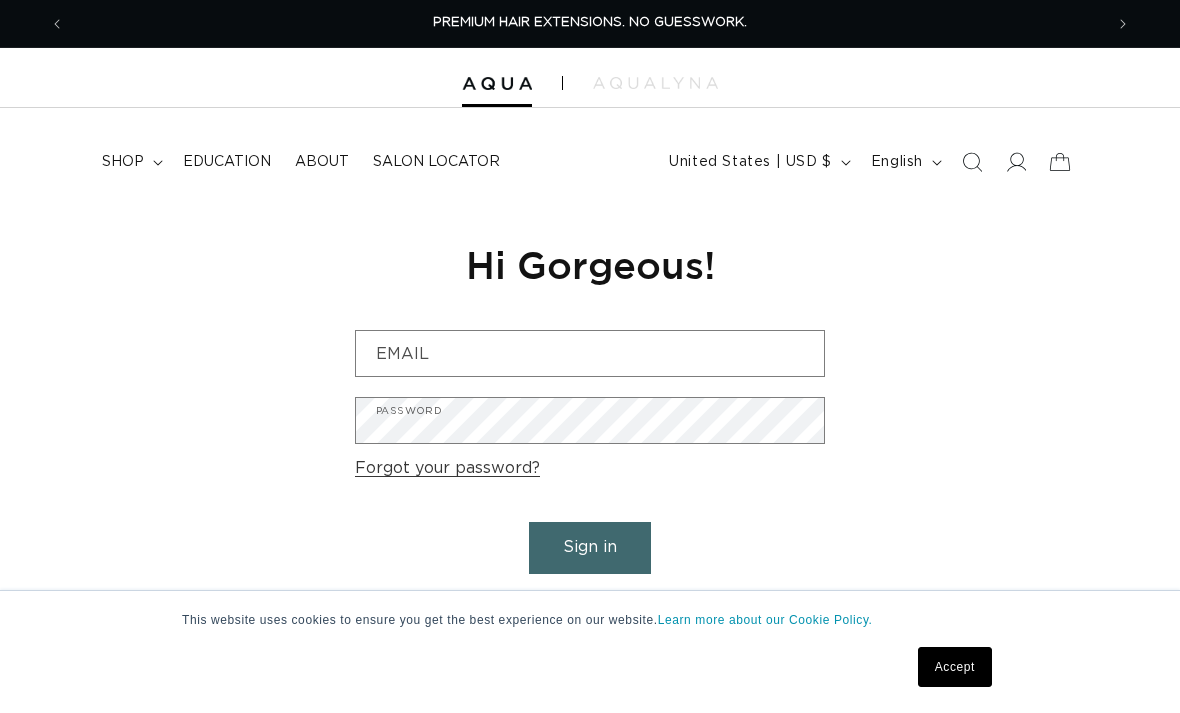 scroll, scrollTop: 175, scrollLeft: 0, axis: vertical 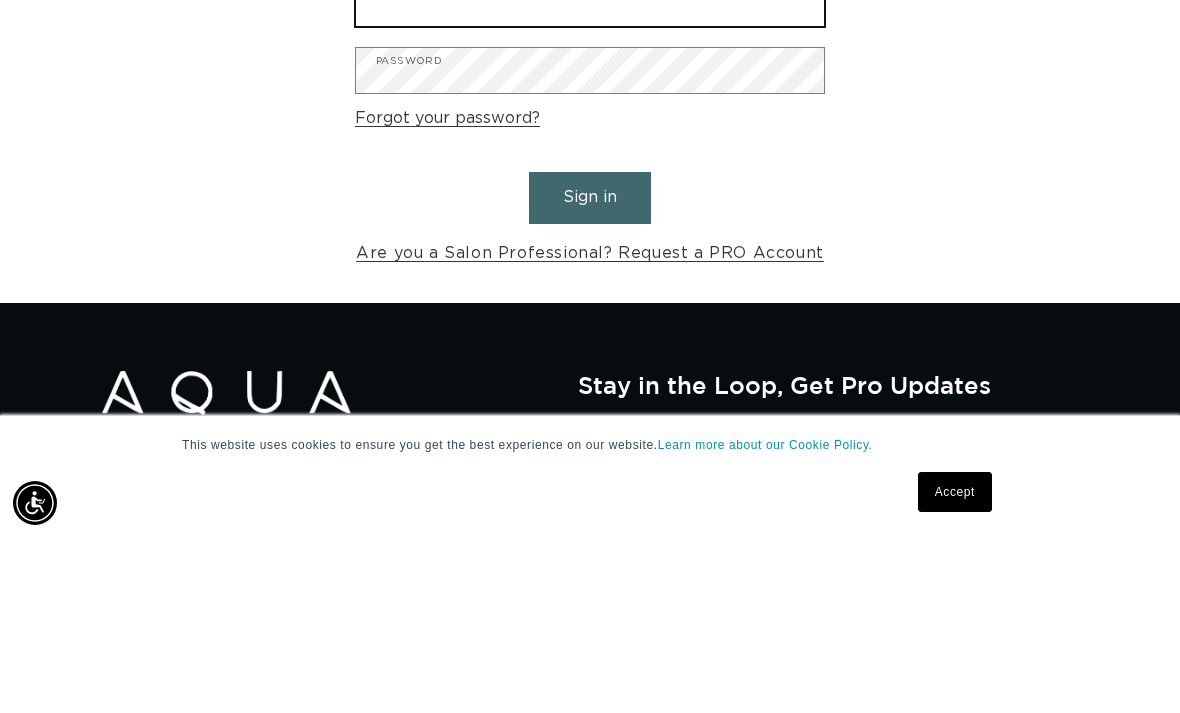 type on "serenitysalonspa2024@example.com" 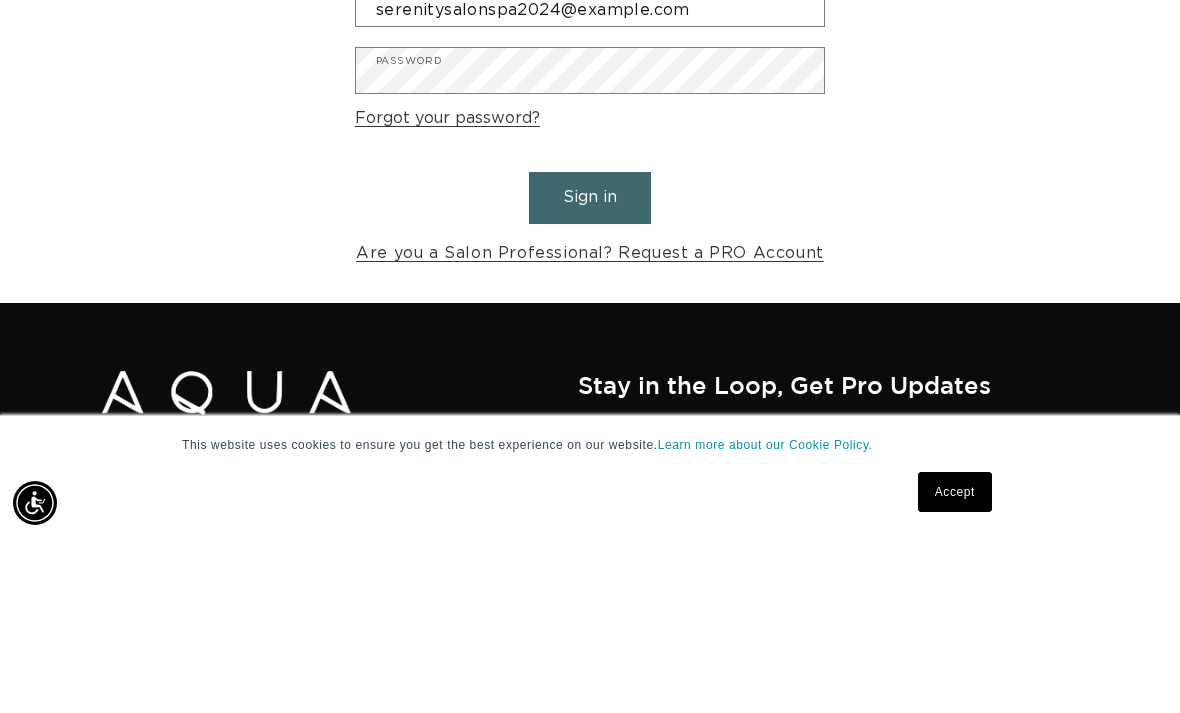 click on "Sign in" at bounding box center (590, 372) 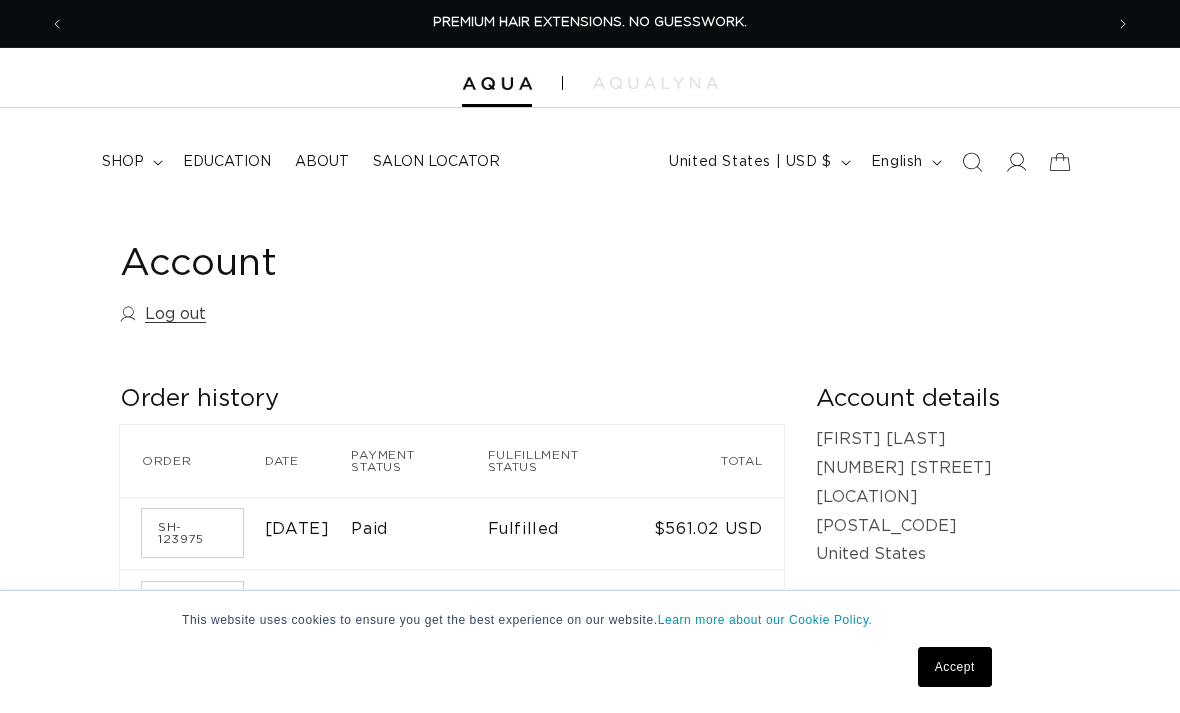 scroll, scrollTop: 0, scrollLeft: 0, axis: both 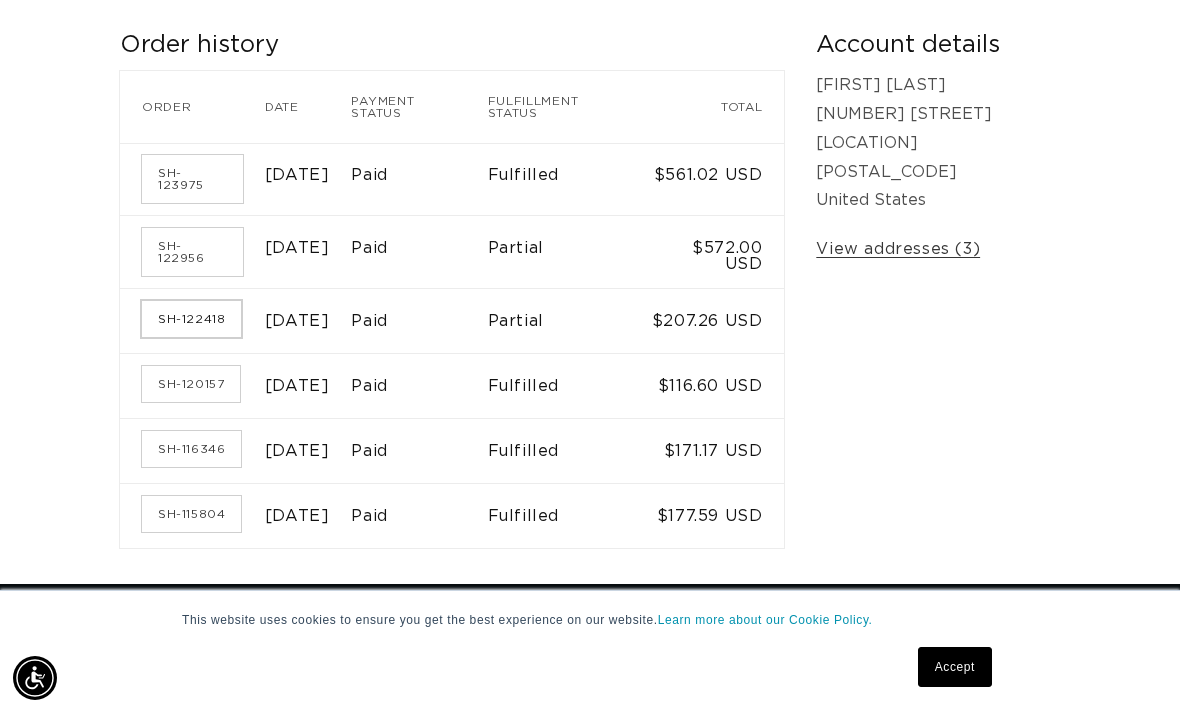 click on "SH-122418" at bounding box center [191, 319] 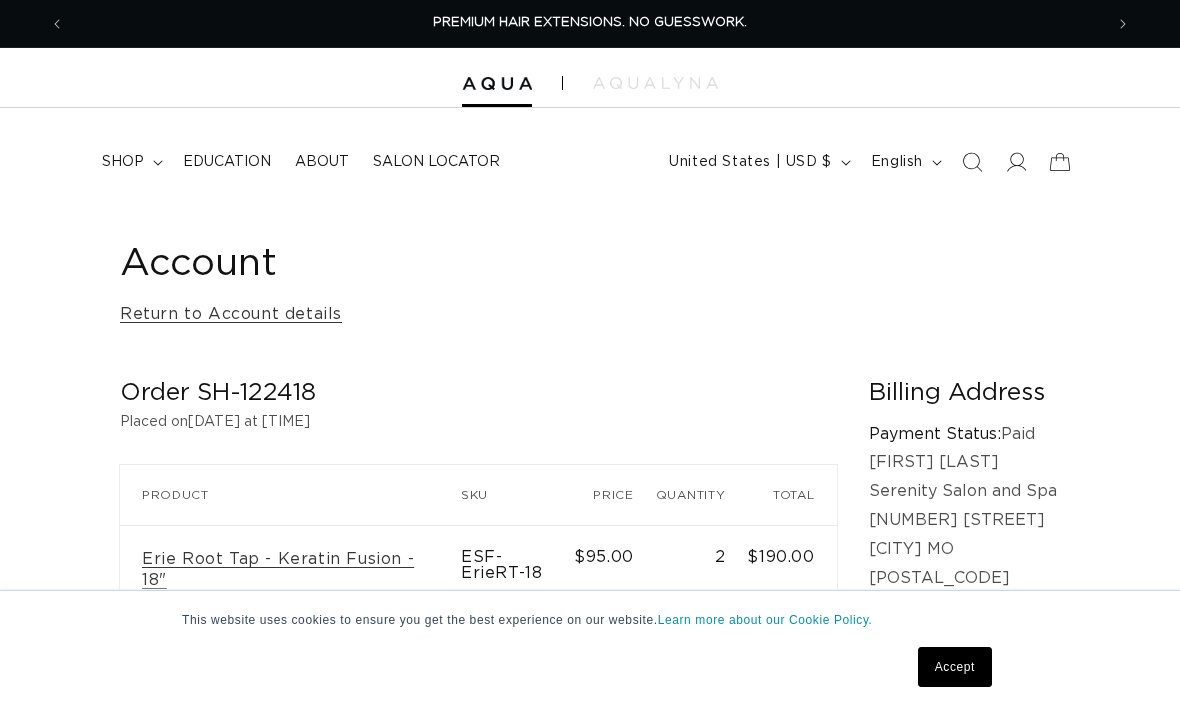 scroll, scrollTop: 0, scrollLeft: 0, axis: both 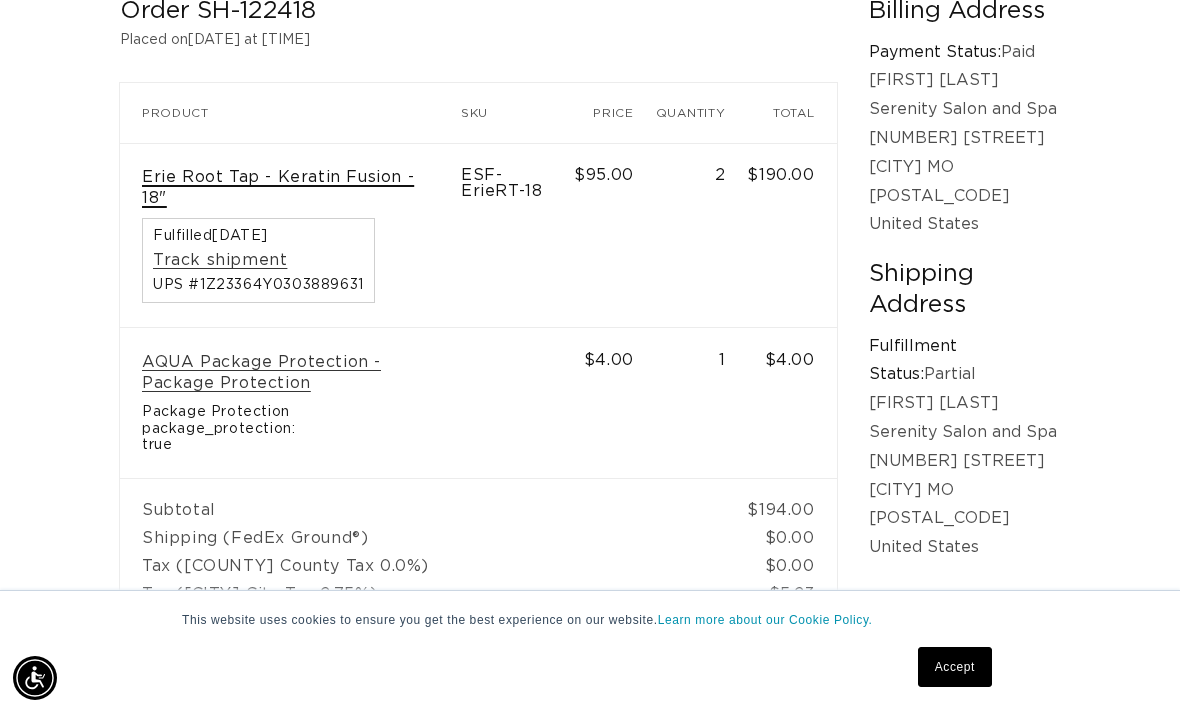 click on "Erie Root Tap - Keratin Fusion - 18"" at bounding box center (290, 188) 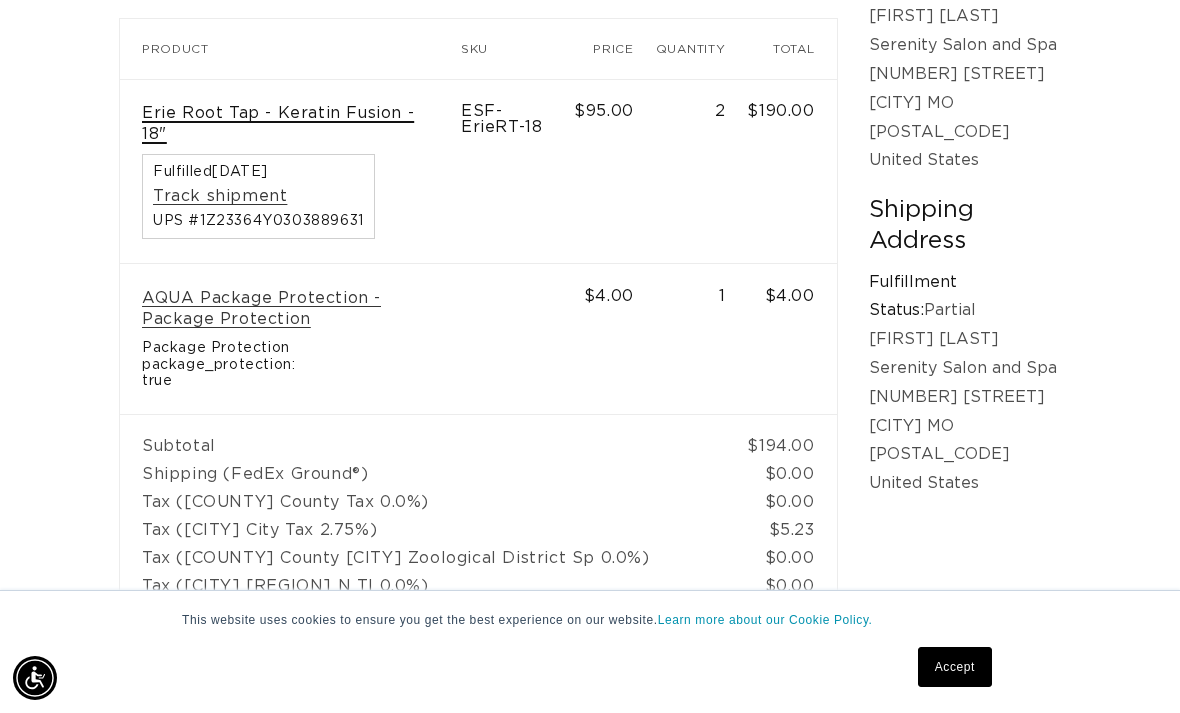 scroll, scrollTop: 0, scrollLeft: 2076, axis: horizontal 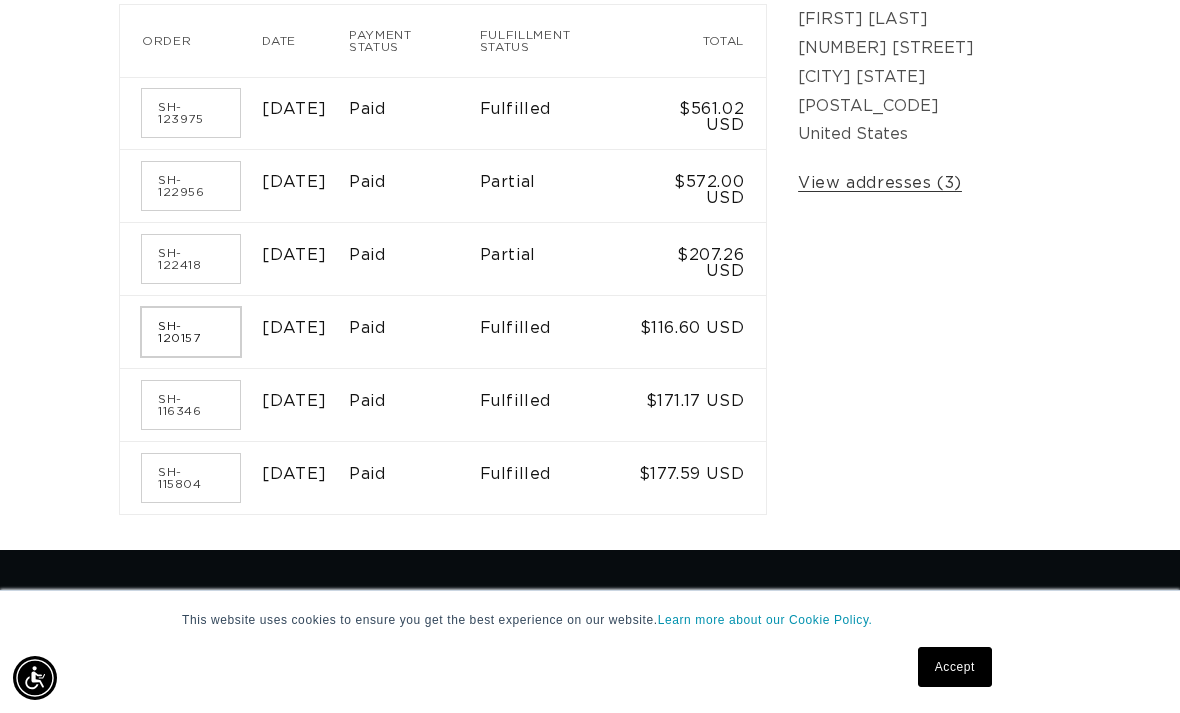 click on "SH-120157" at bounding box center (191, 332) 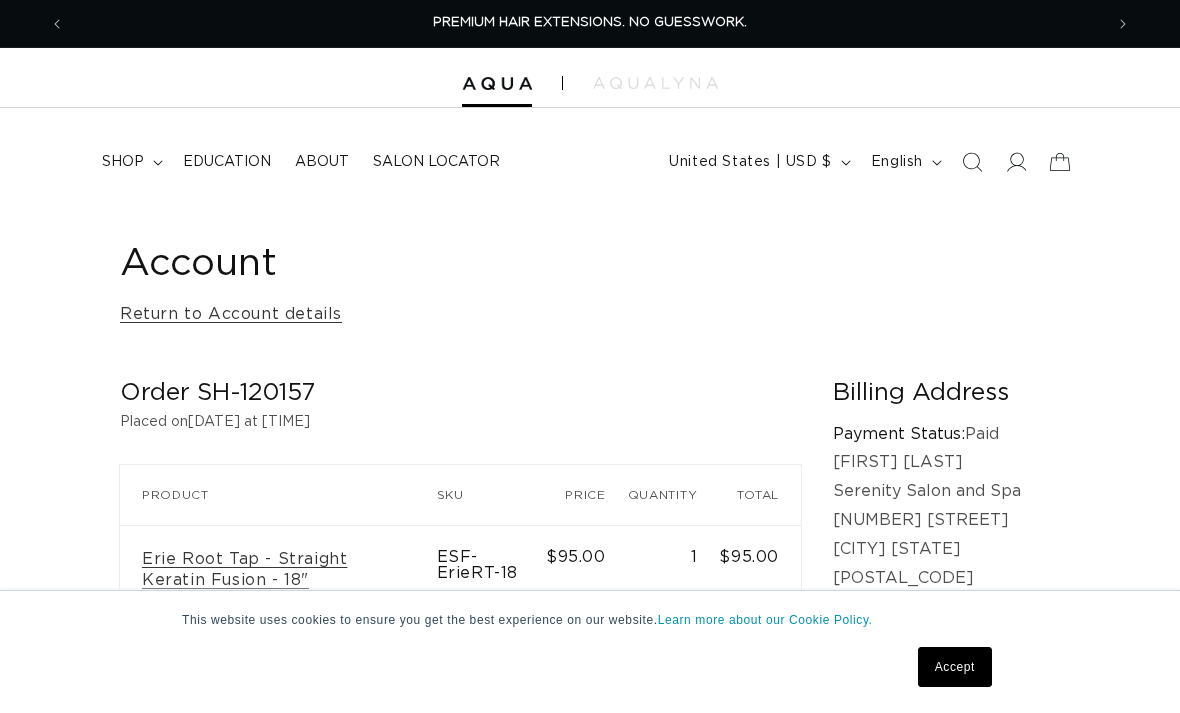 scroll, scrollTop: 0, scrollLeft: 0, axis: both 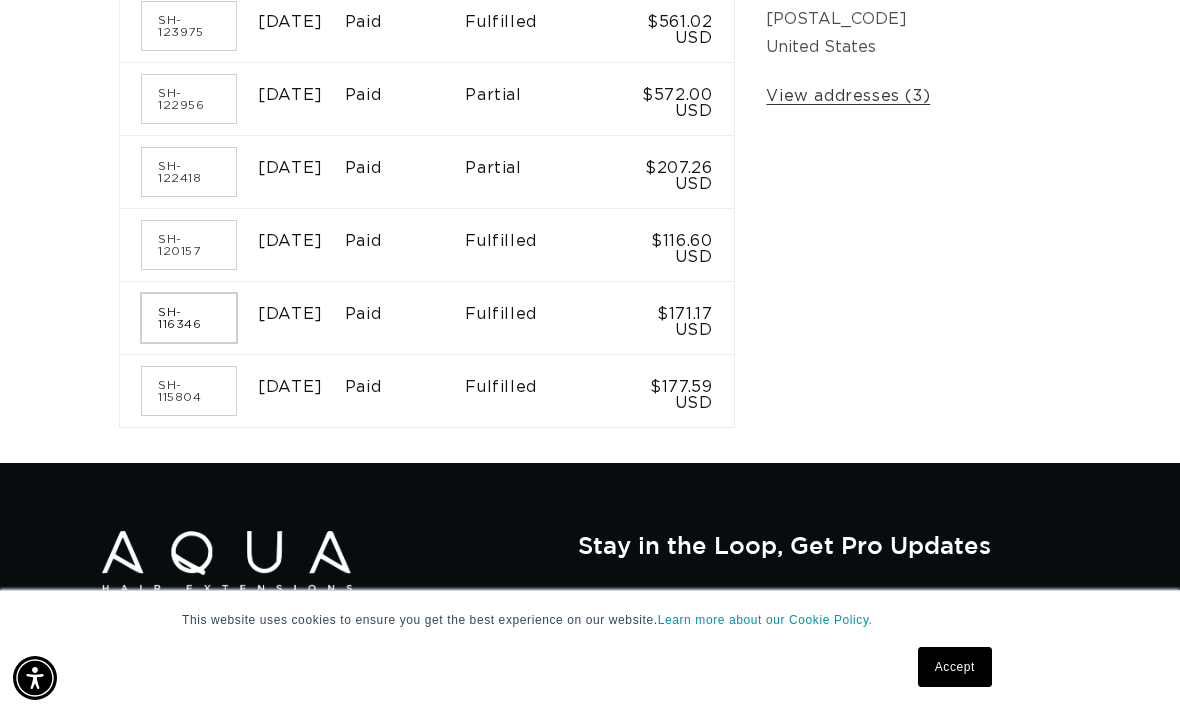 click on "SH-116346" at bounding box center (189, 318) 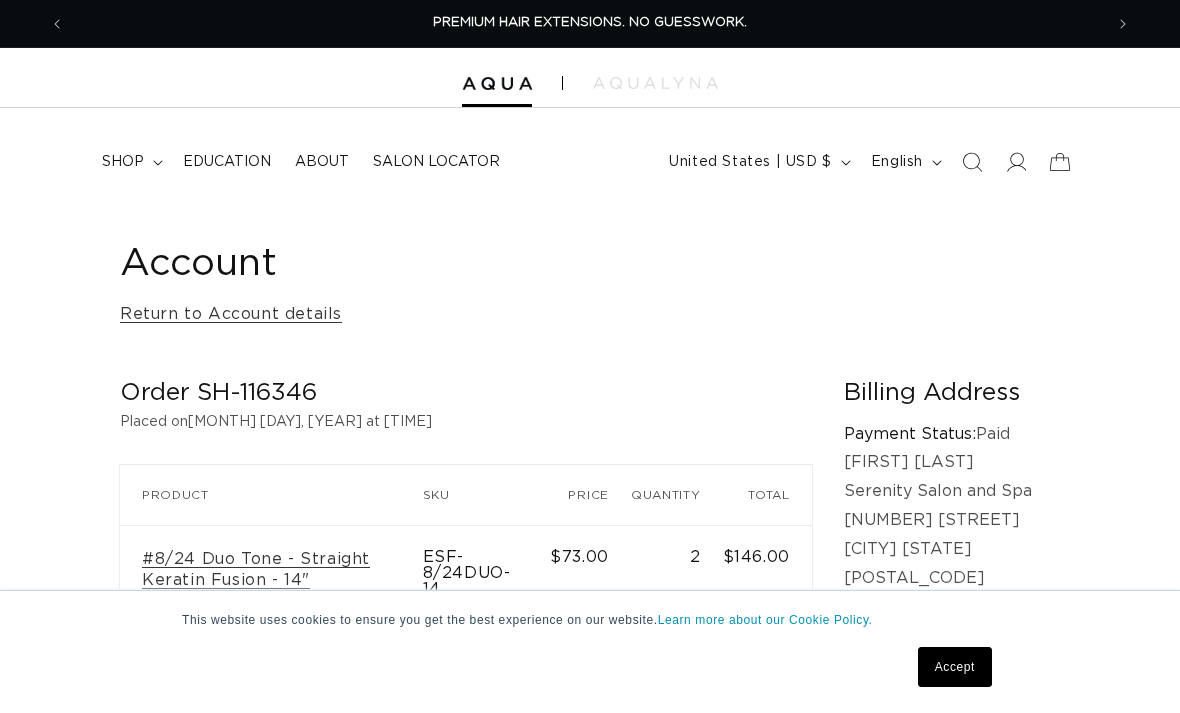 scroll, scrollTop: 0, scrollLeft: 0, axis: both 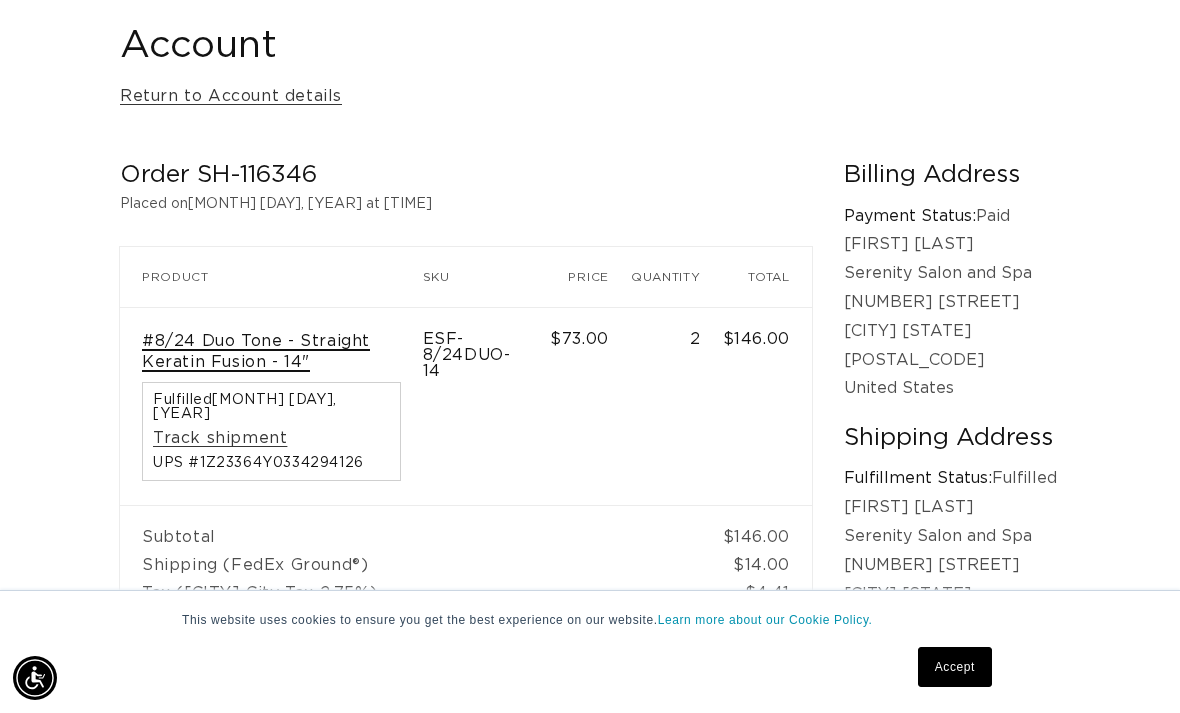 click on "#8/24 Duo Tone - Straight Keratin Fusion - 14"" at bounding box center [271, 352] 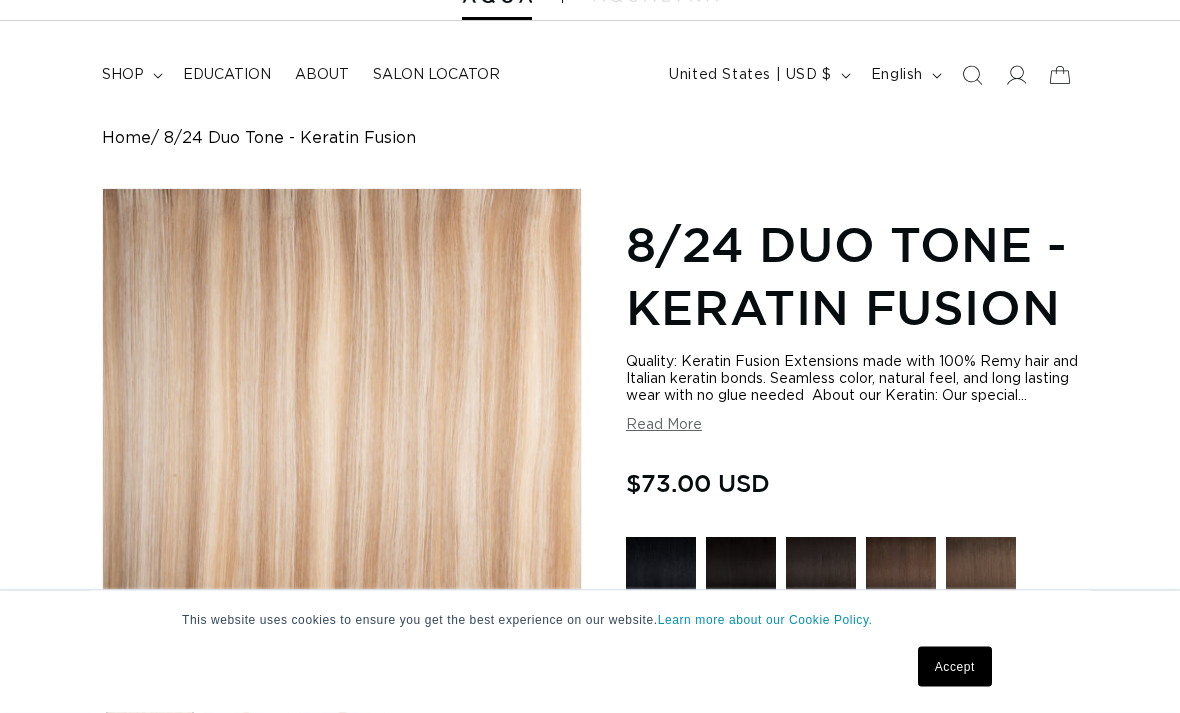 scroll, scrollTop: 0, scrollLeft: 0, axis: both 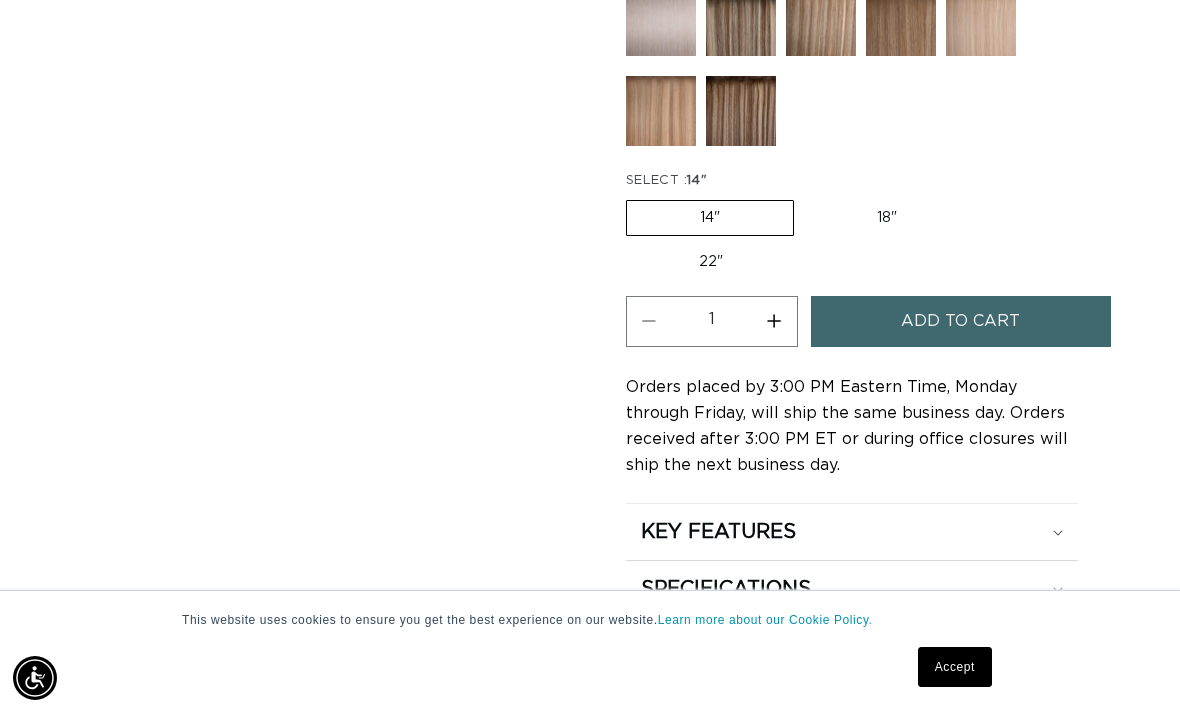 click on "Add to cart" at bounding box center [960, 321] 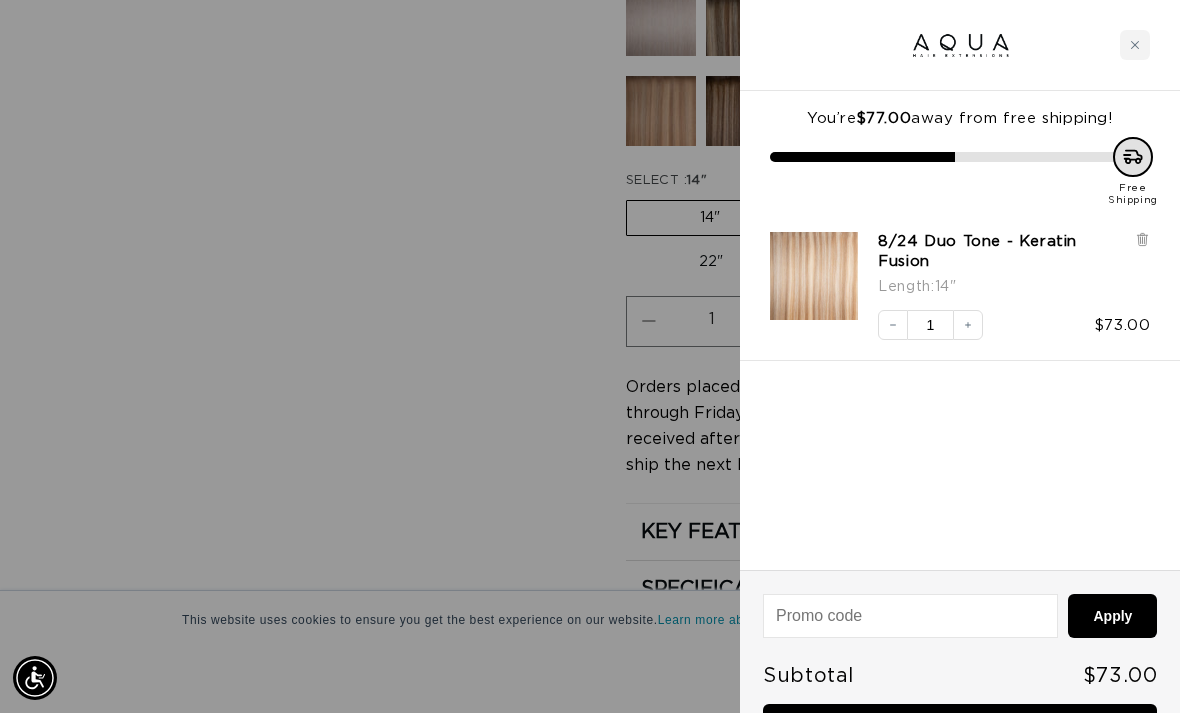 scroll, scrollTop: 0, scrollLeft: 1038, axis: horizontal 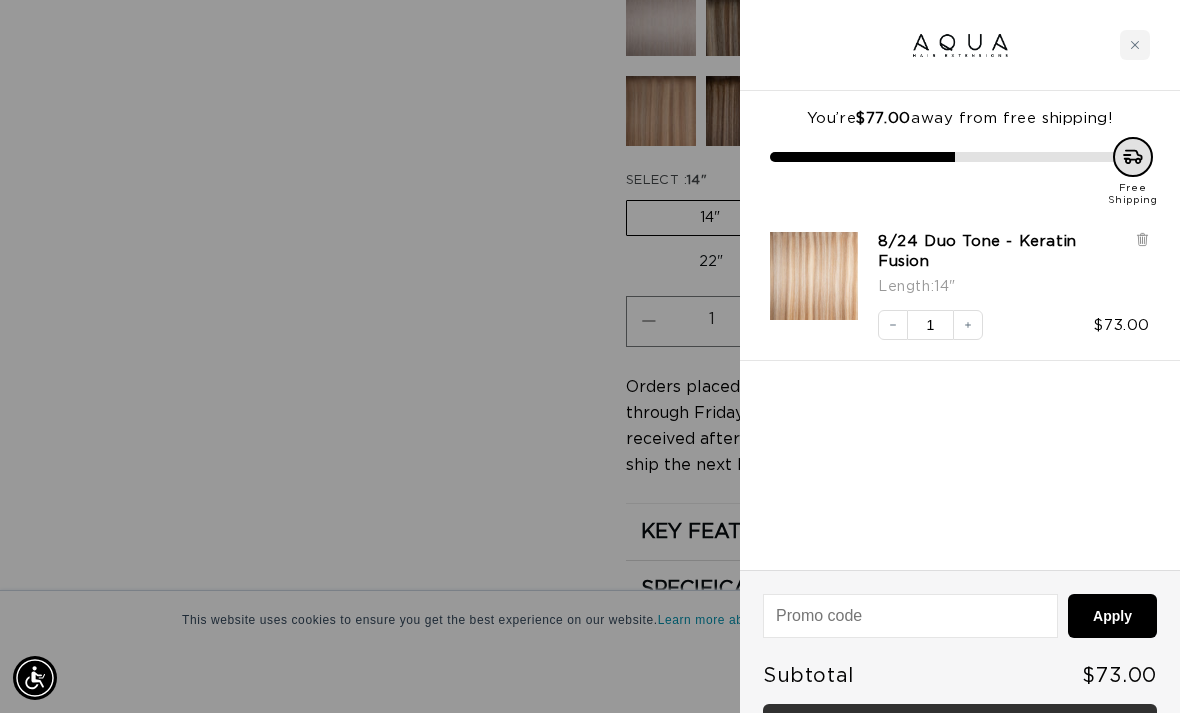 click on "Checkout • $73.00" at bounding box center [960, 729] 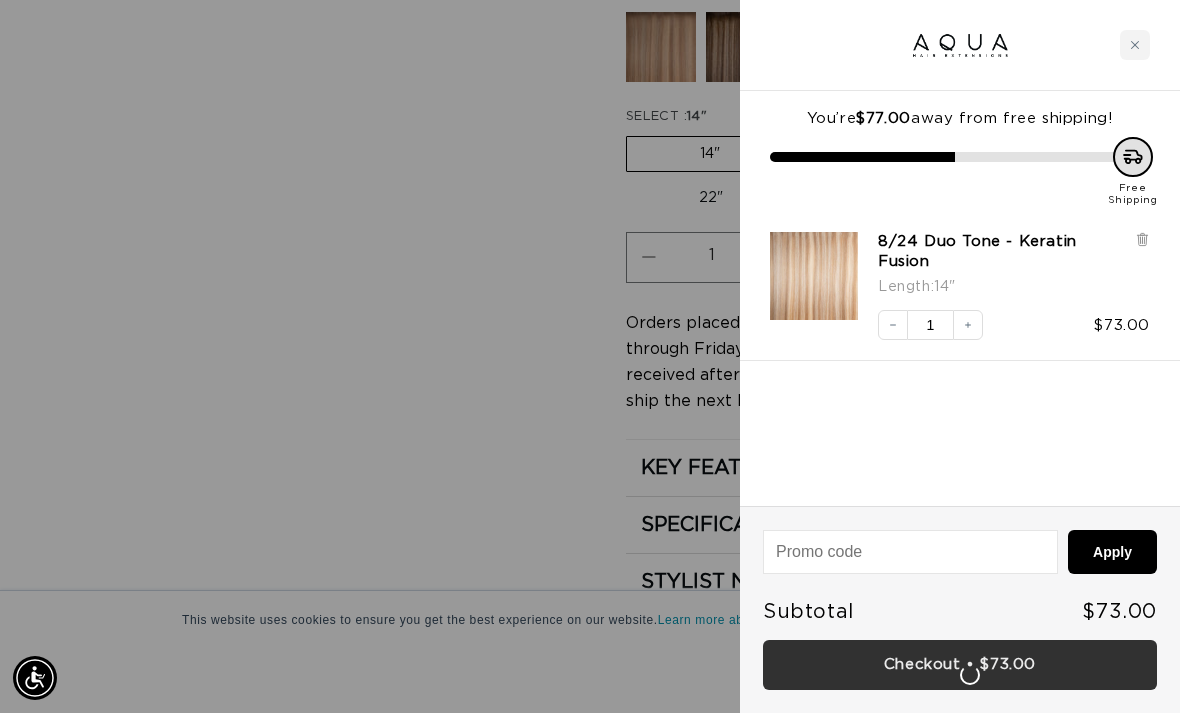 scroll, scrollTop: 0, scrollLeft: 2076, axis: horizontal 